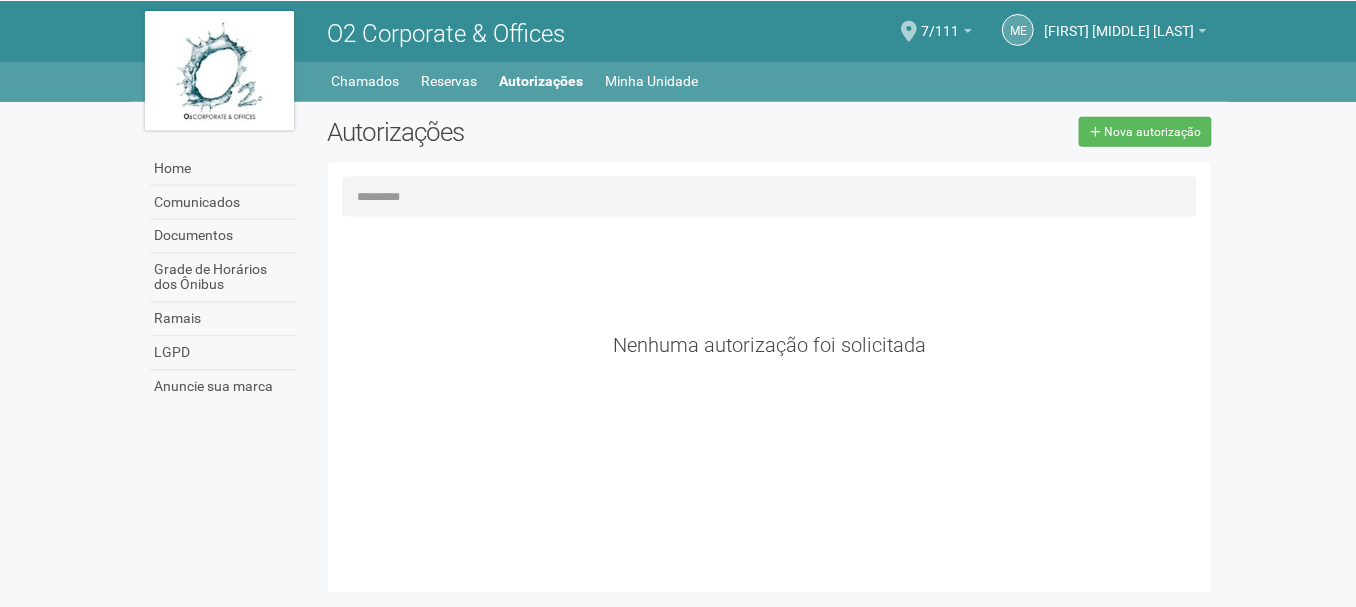 scroll, scrollTop: 0, scrollLeft: 0, axis: both 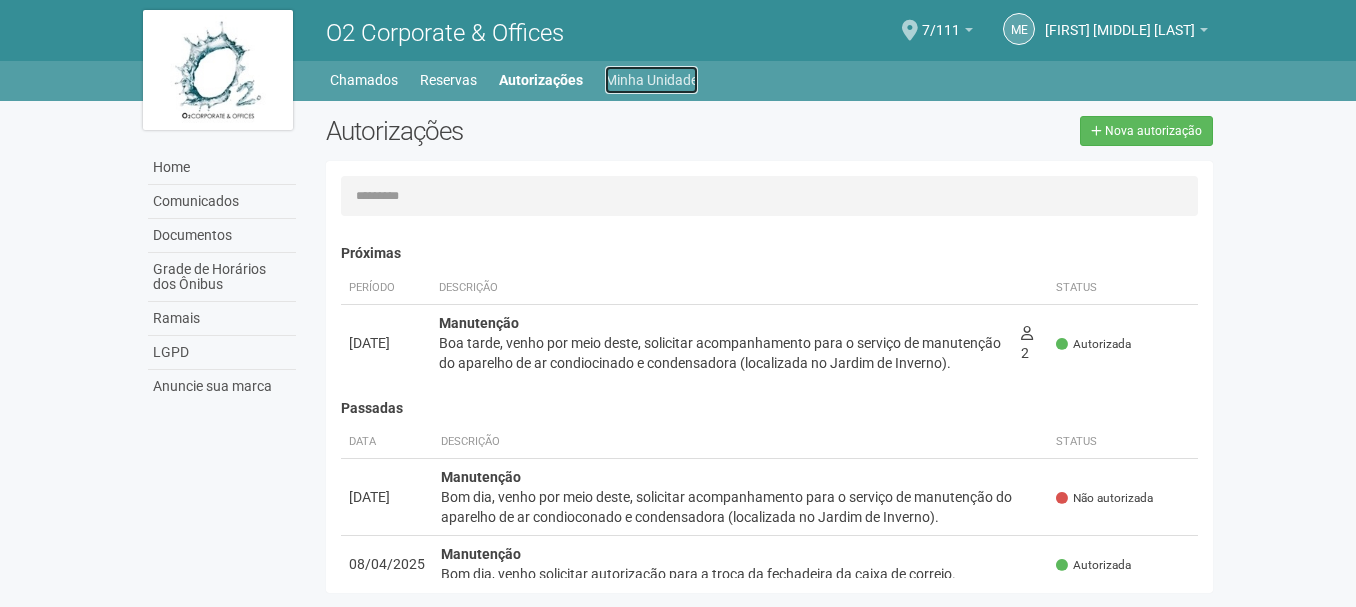 click on "Minha Unidade" at bounding box center [651, 80] 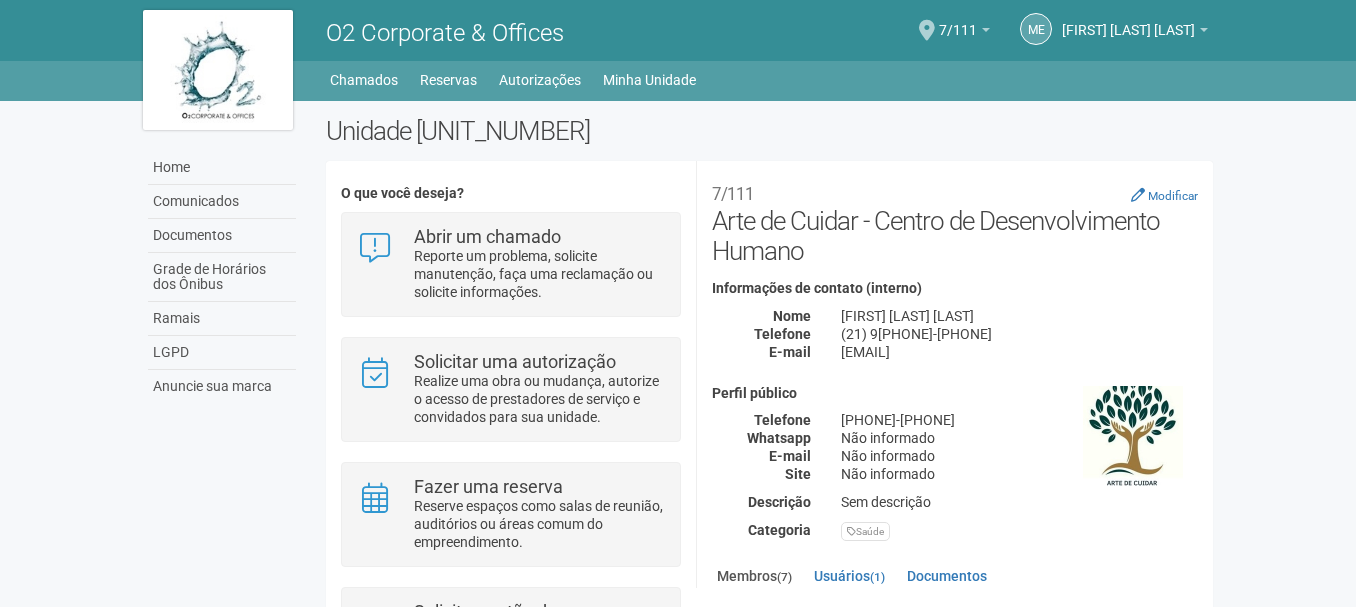 scroll, scrollTop: 0, scrollLeft: 0, axis: both 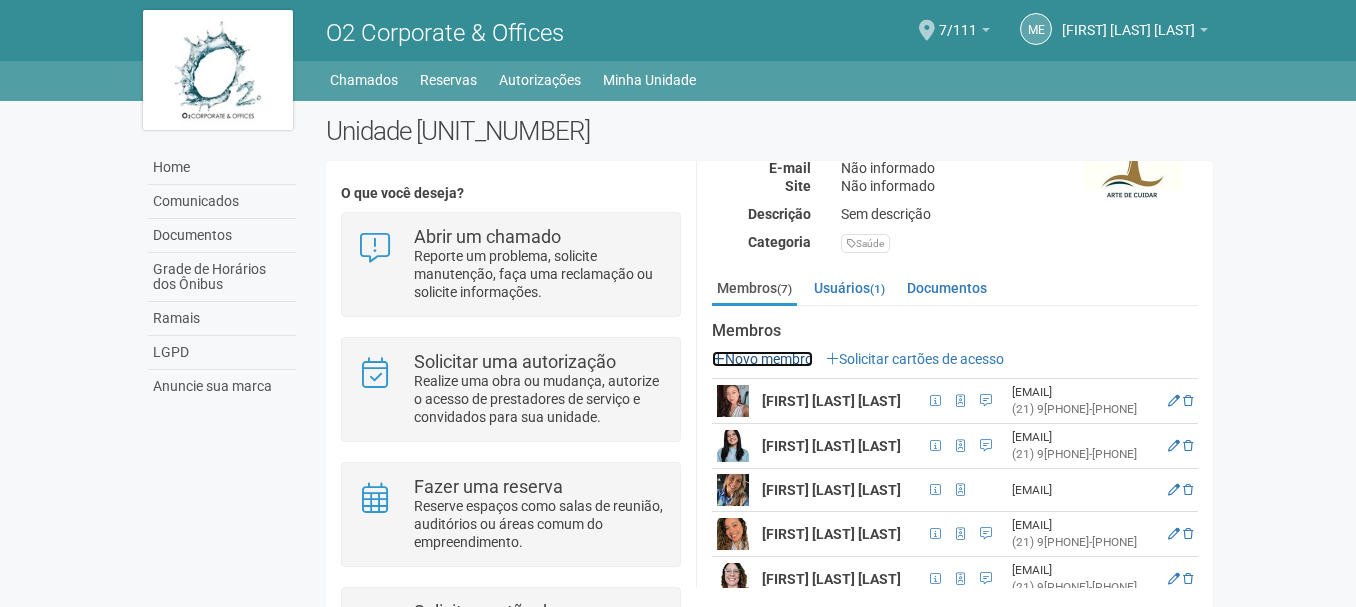 click at bounding box center [718, 359] 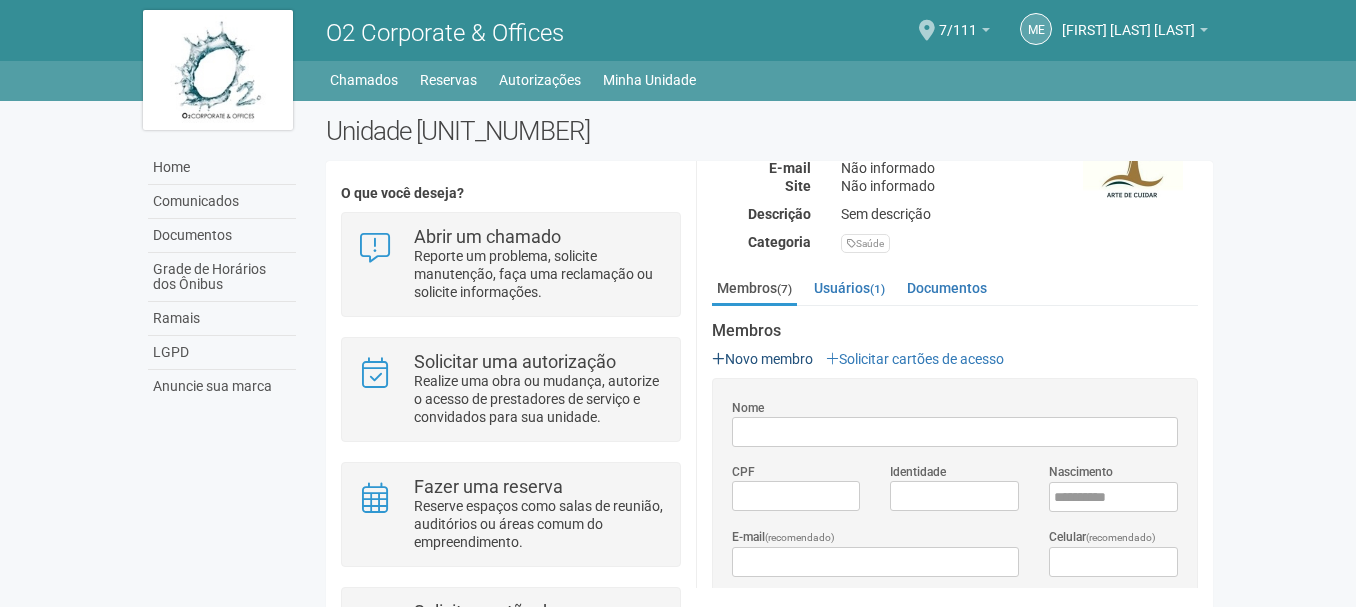 scroll, scrollTop: 0, scrollLeft: 0, axis: both 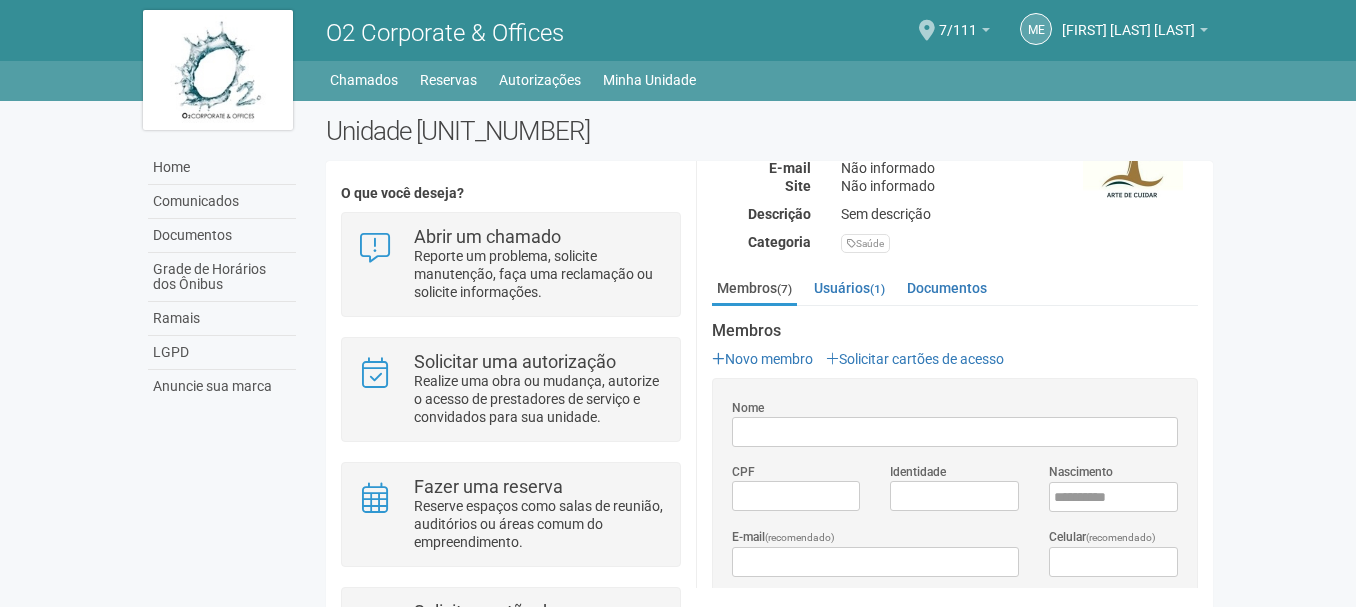 click on "Nome" at bounding box center (955, 432) 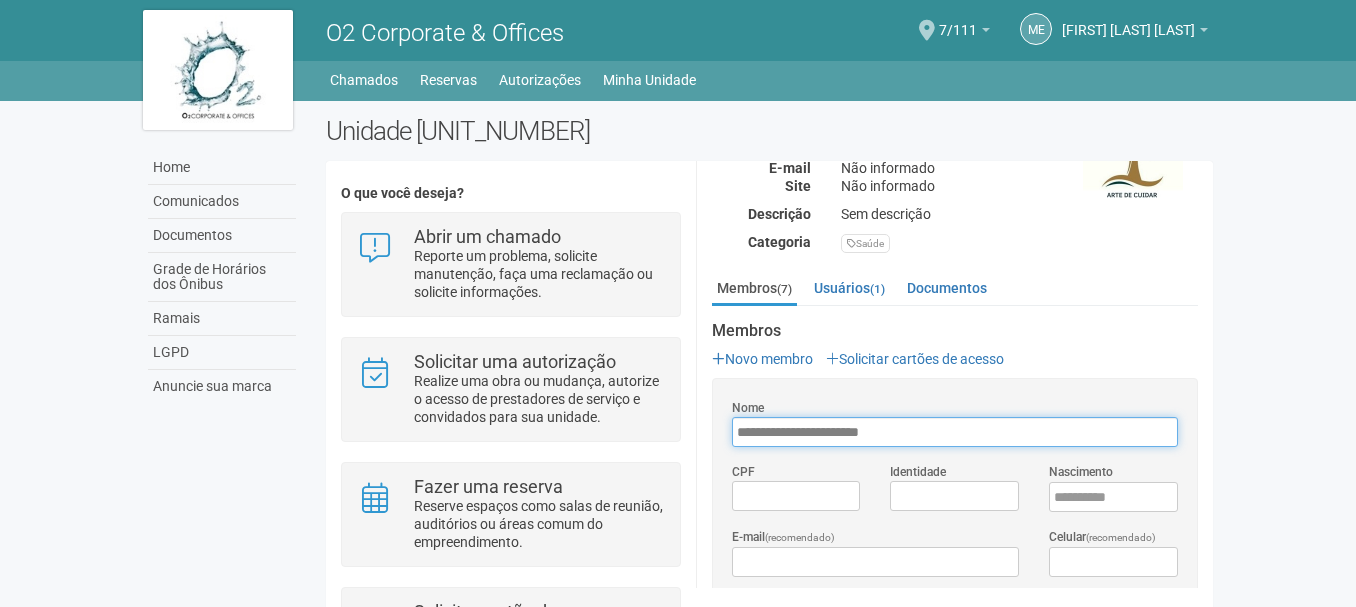 type on "**********" 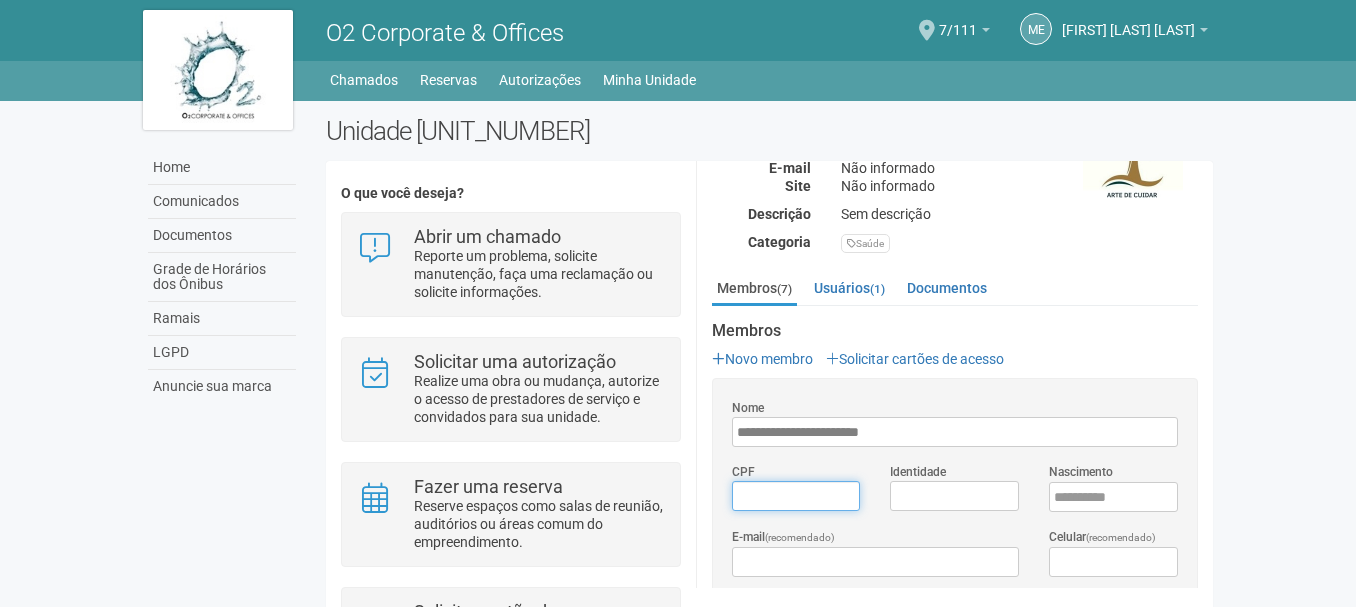 type on "*********" 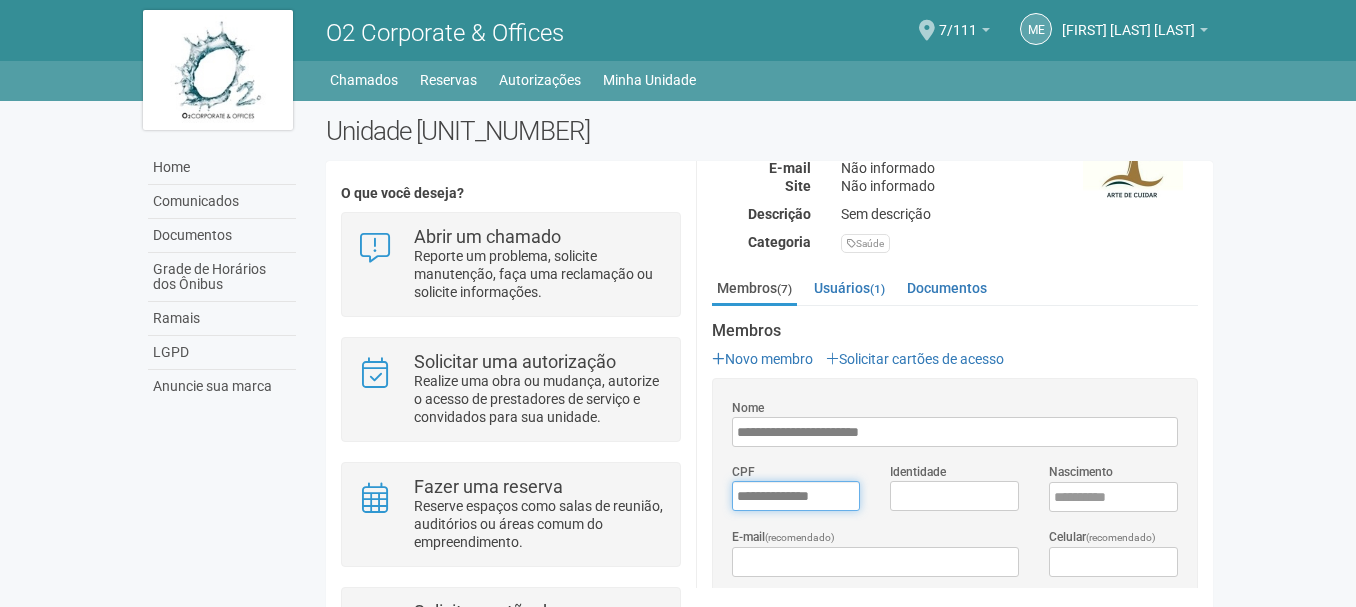 click on "*********" at bounding box center [796, 496] 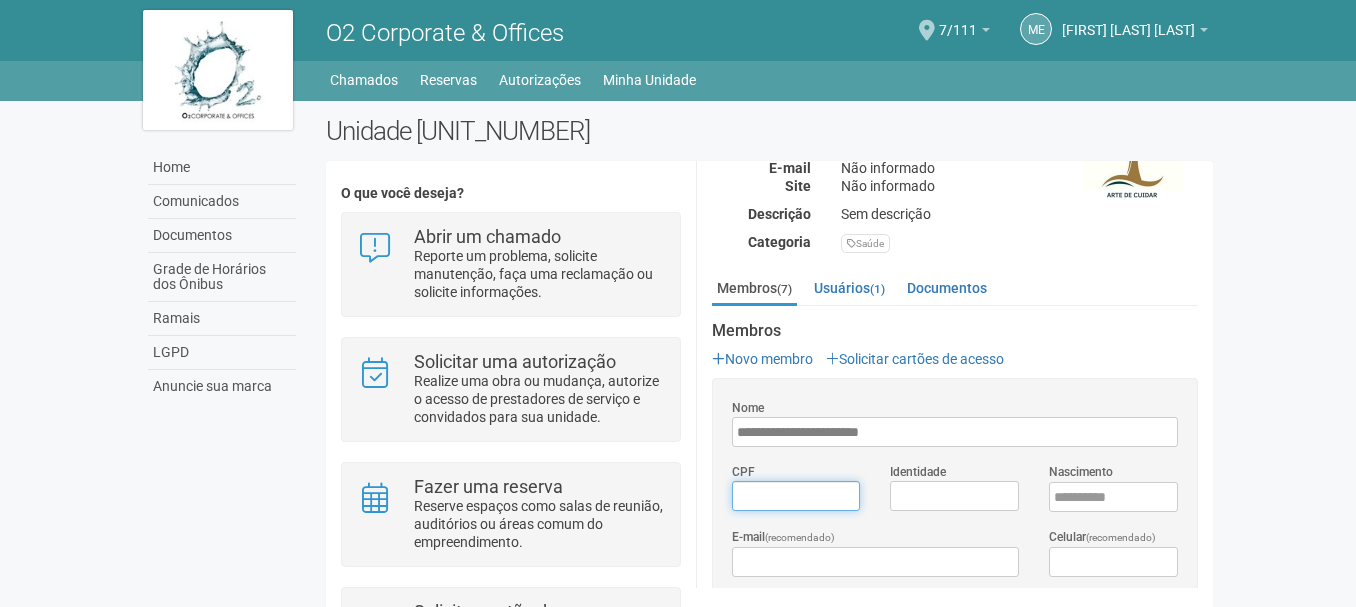type on "*********" 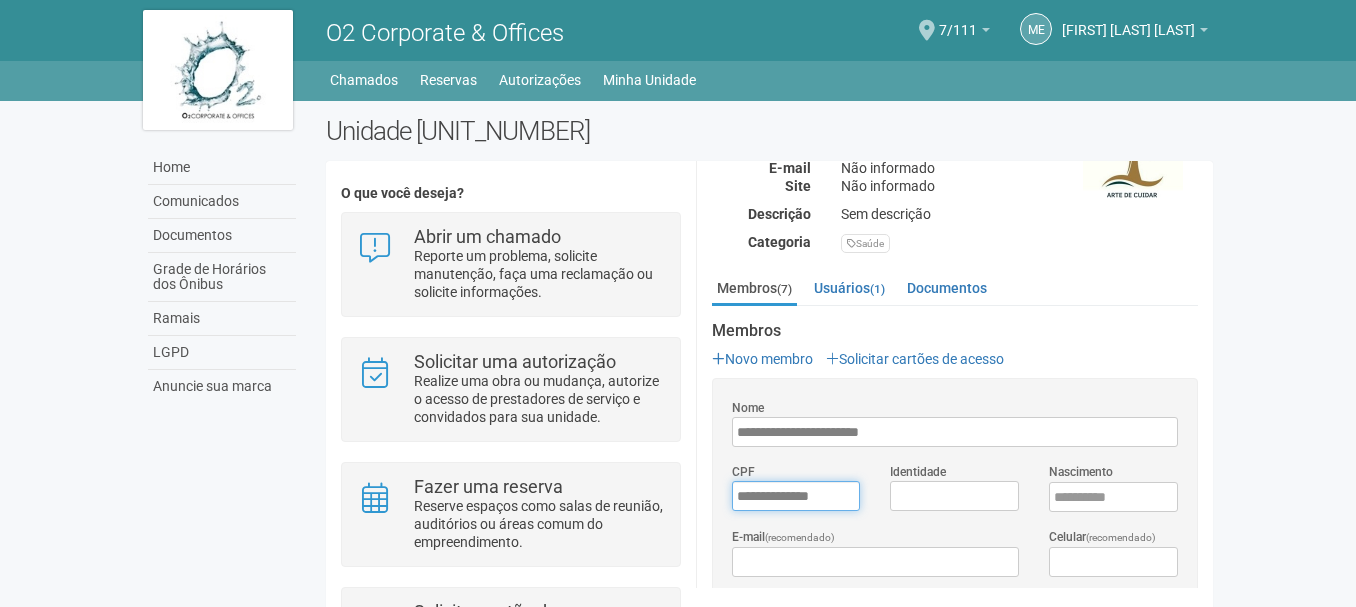 click on "*********" at bounding box center (796, 496) 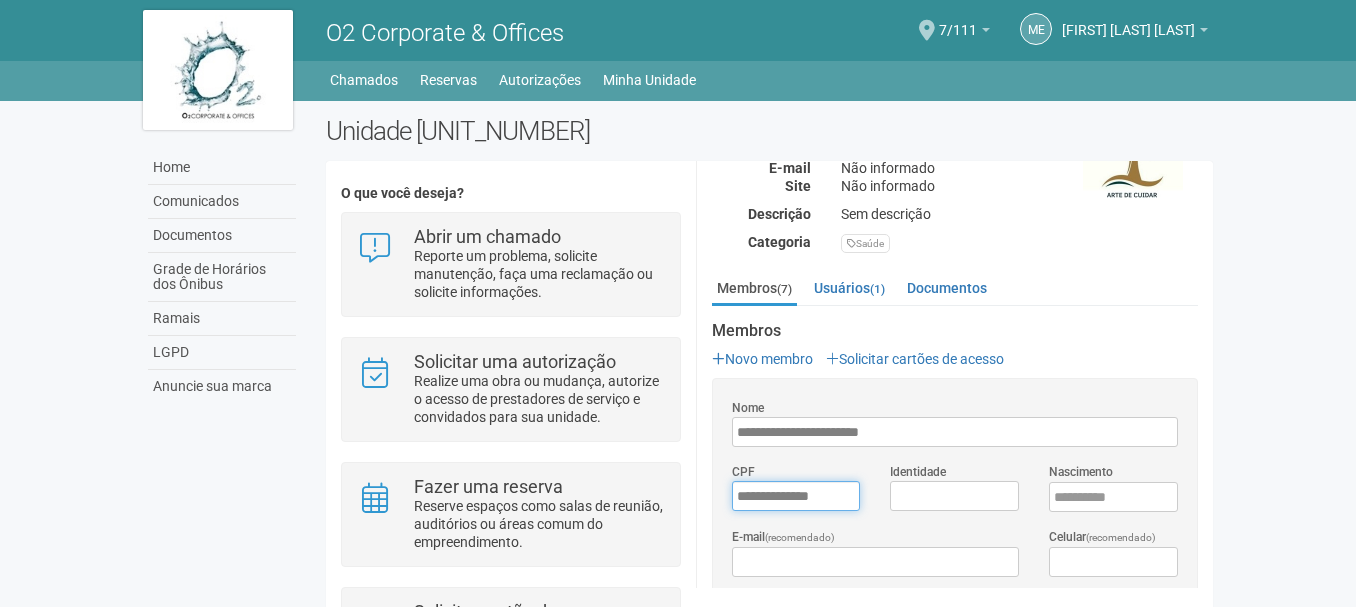 type on "**********" 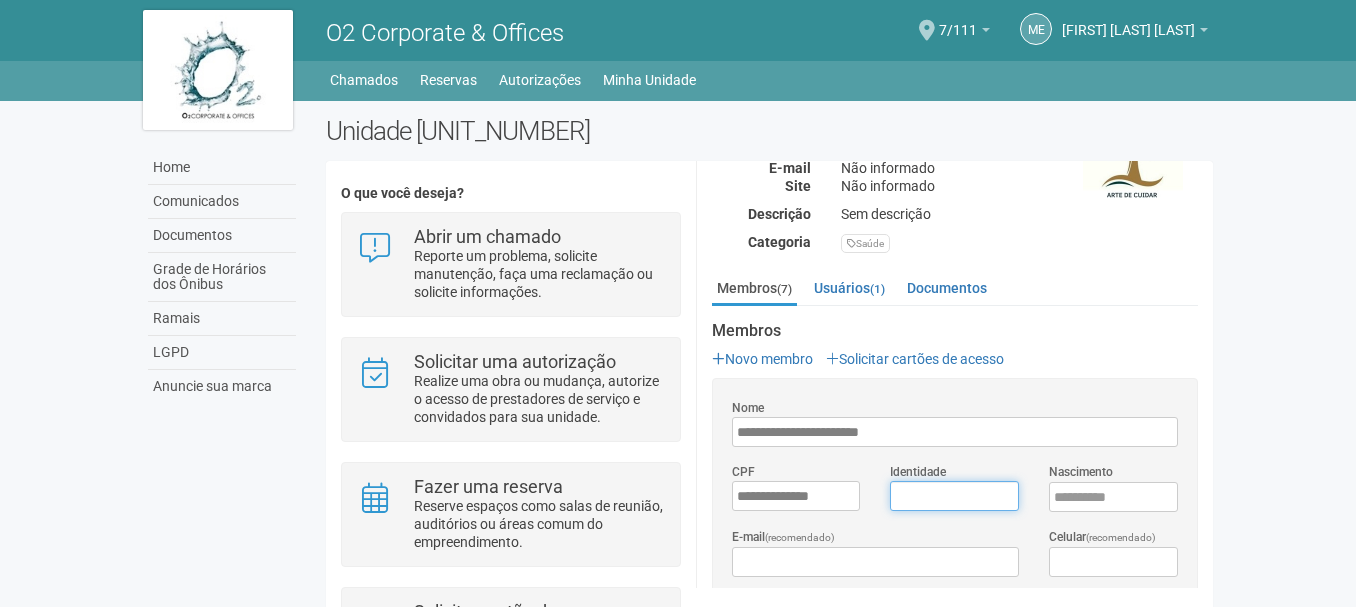 click on "Identidade" at bounding box center (954, 496) 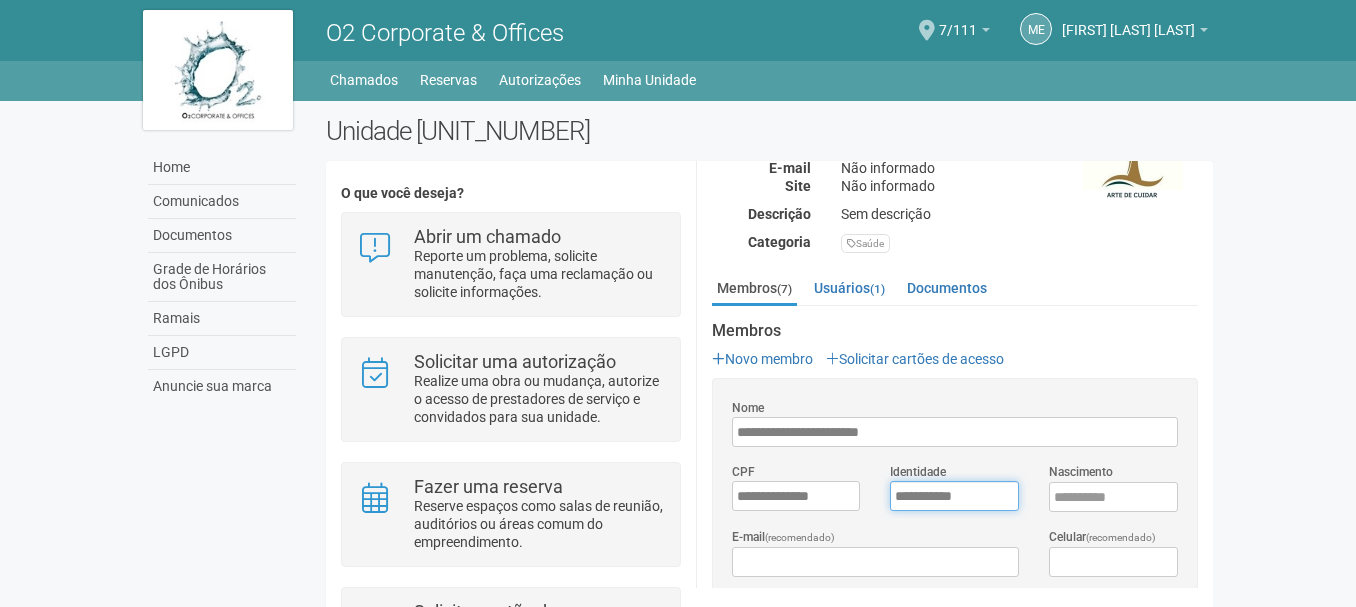 type on "**********" 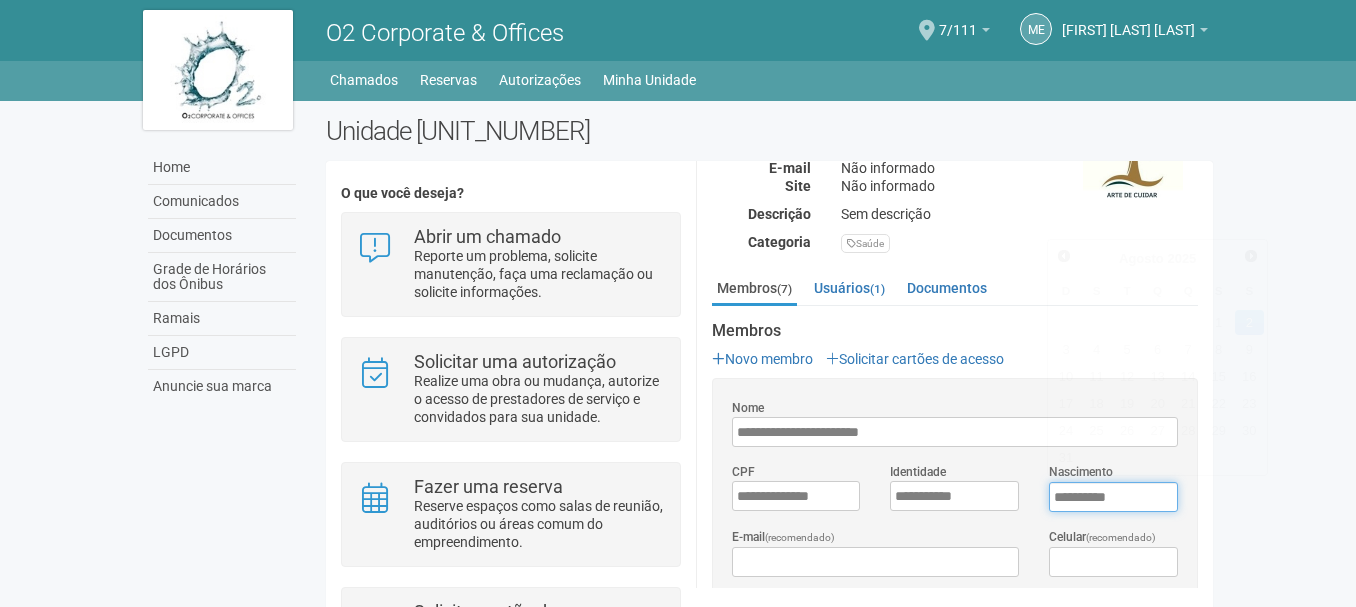click on "****" at bounding box center (1113, 497) 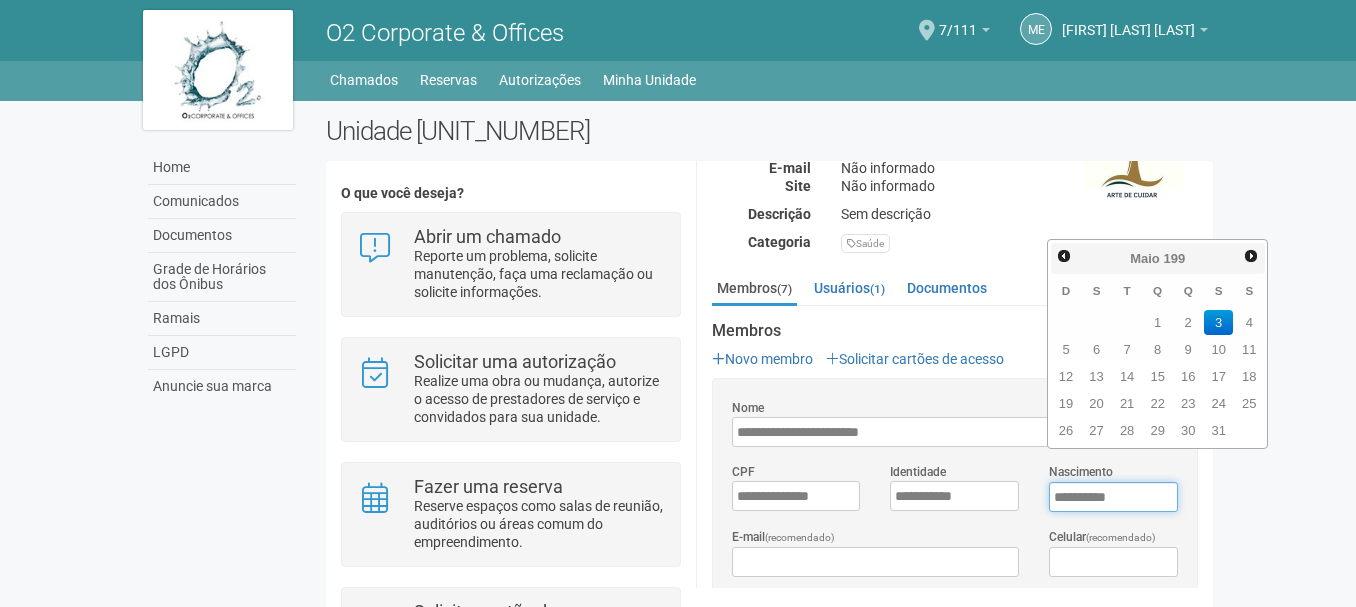 type on "**********" 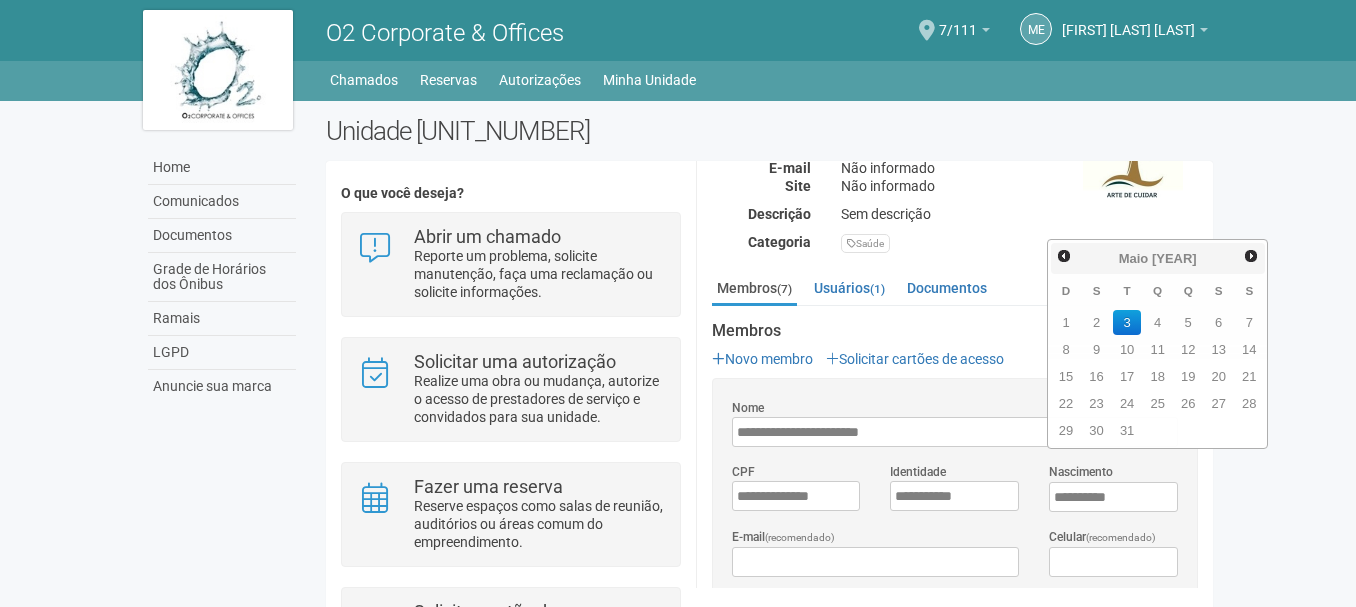 click on "Aguarde...
O2 Corporate & Offices
ME
[FIRST] [LAST] [LAST]
[FIRST] [LAST] [LAST]
[EMAIL]
Meu perfil
Alterar senha
Sair
[UNIT_NUMBER]
Você está na unidade
[UNIT_NUMBER]
Ir para a unidade
Home
Home
Comunicados
Documentos
Grade de Horários dos Ônibus
Ramais
LGPD
Anuncie sua marca
Sair" at bounding box center [678, 303] 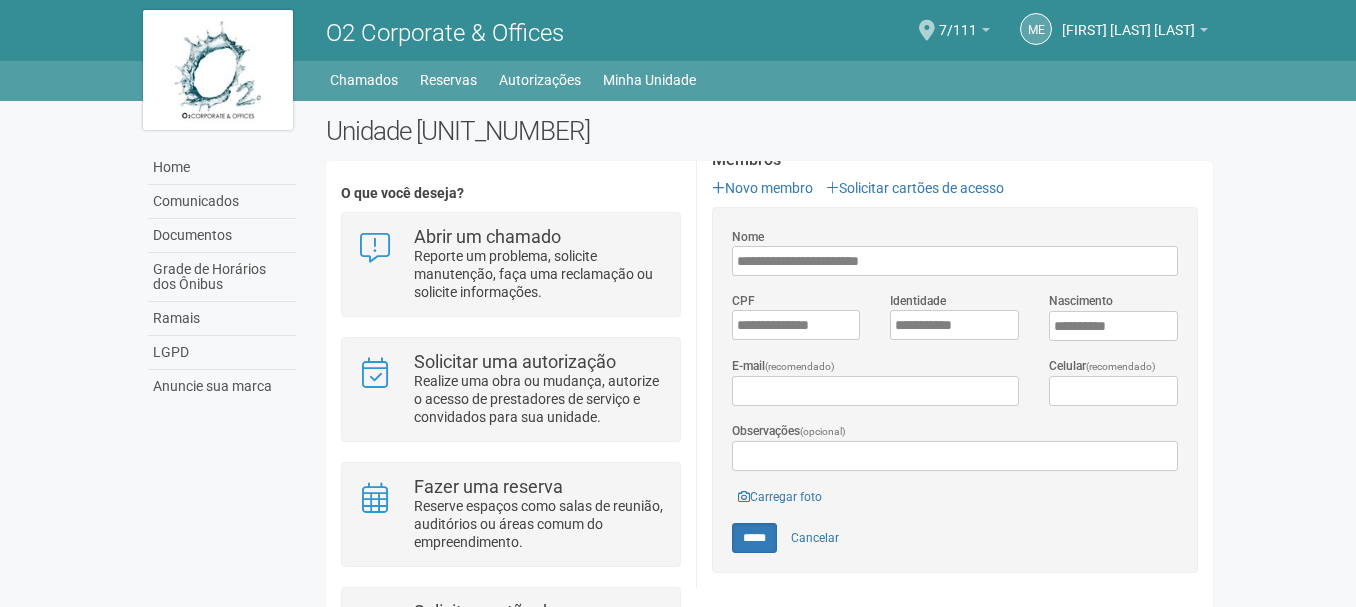 scroll, scrollTop: 468, scrollLeft: 0, axis: vertical 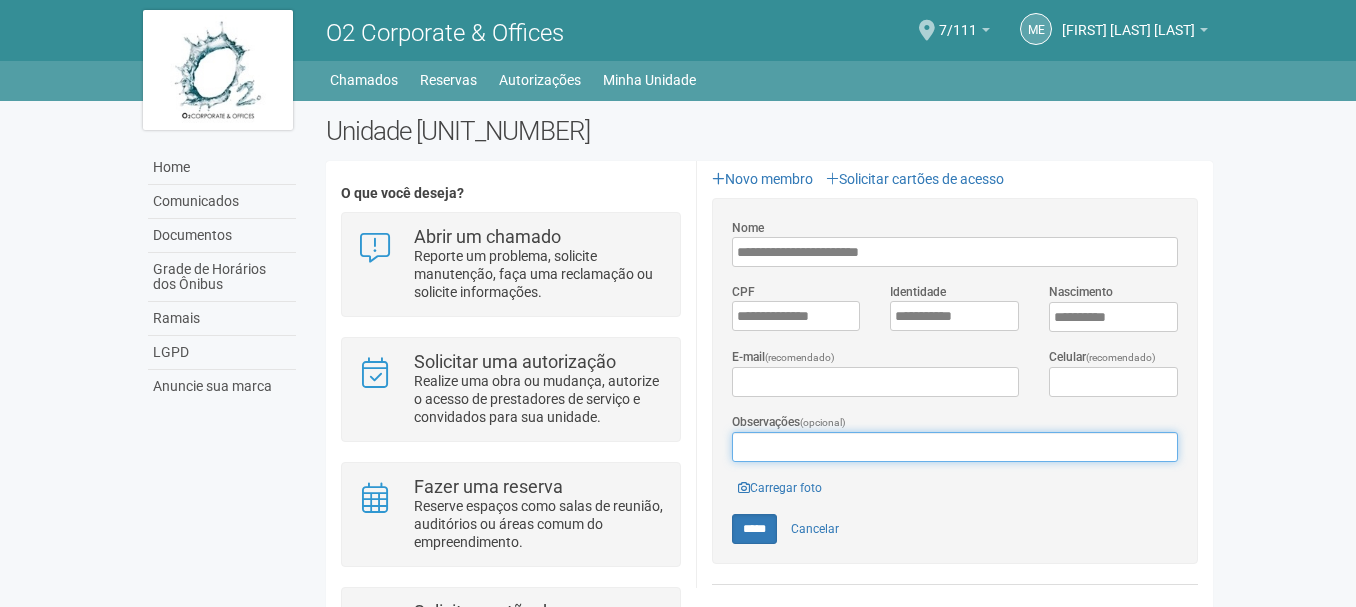 click on "Observações  (opcional)" at bounding box center (955, 447) 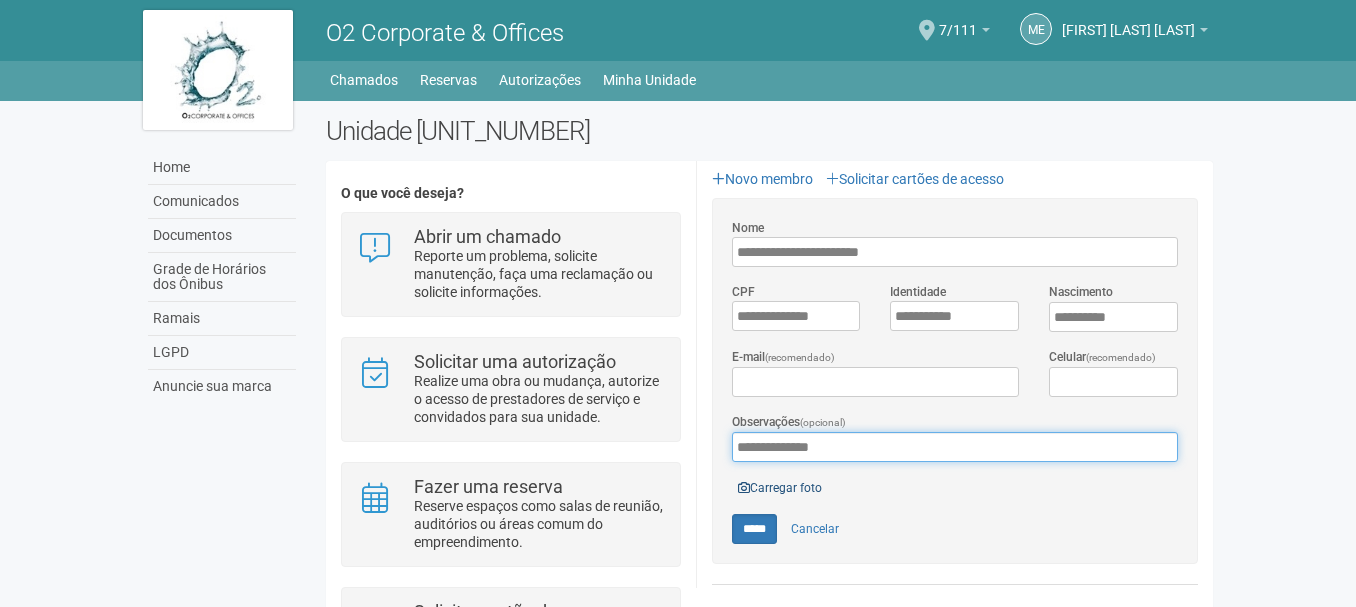 type on "**********" 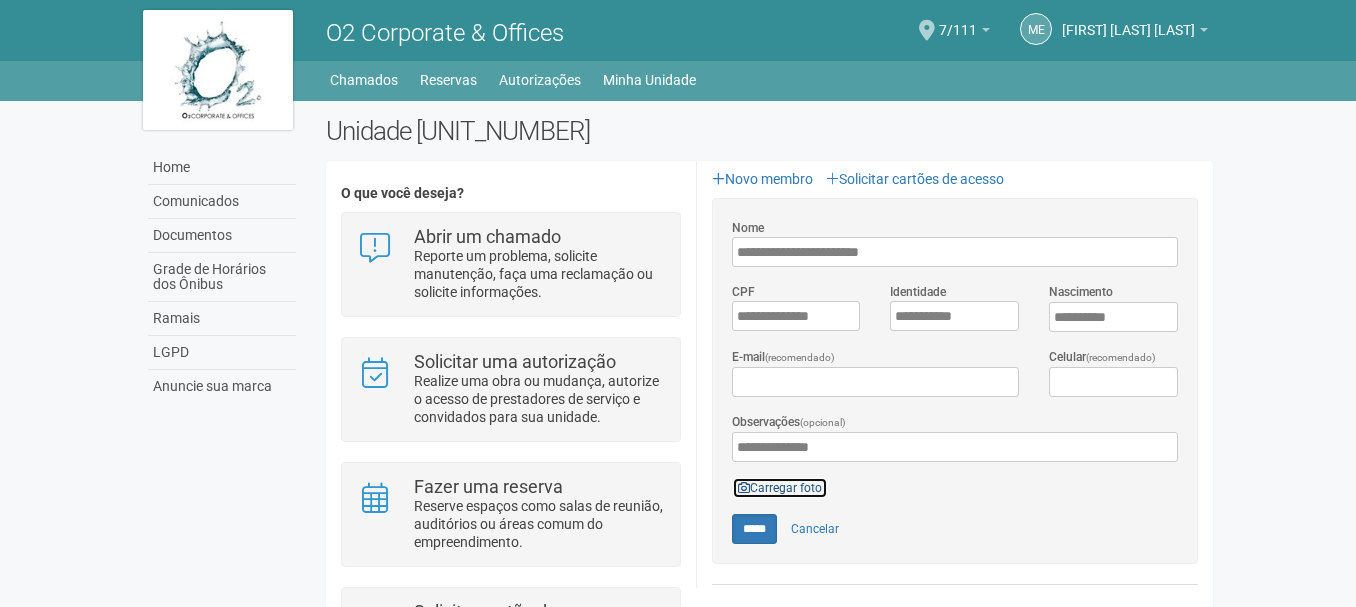 click on "Carregar foto" at bounding box center [780, 488] 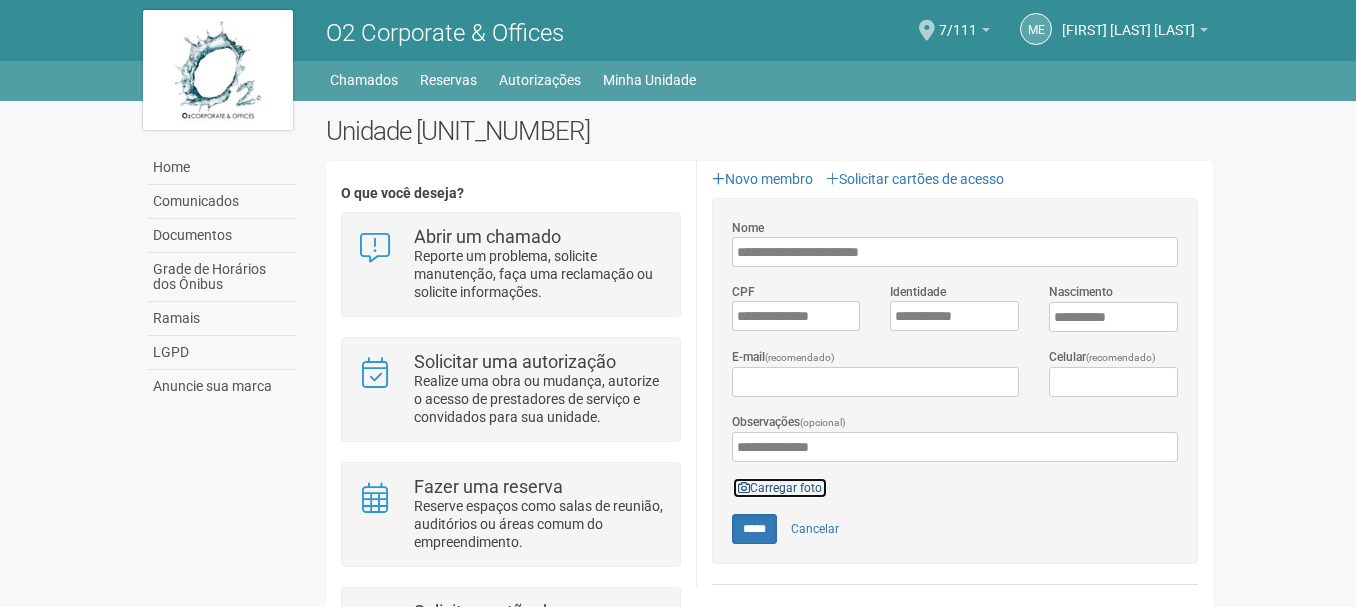 click on "Carregar foto" at bounding box center [780, 488] 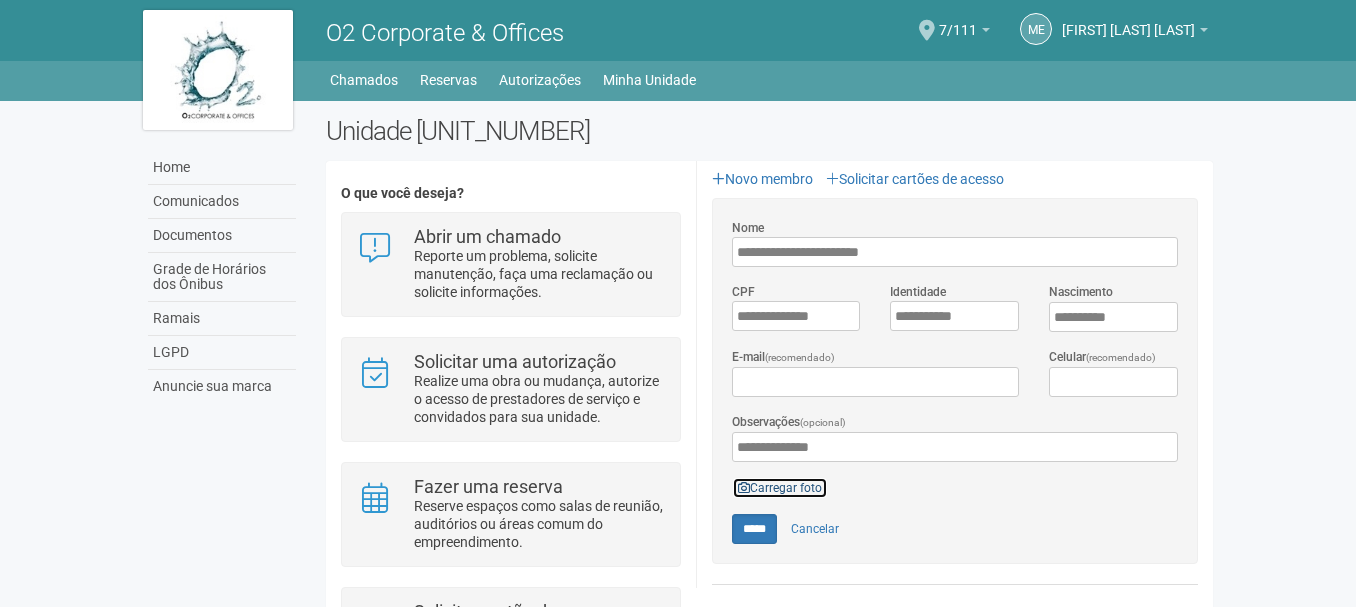 click on "Carregar foto" at bounding box center (780, 488) 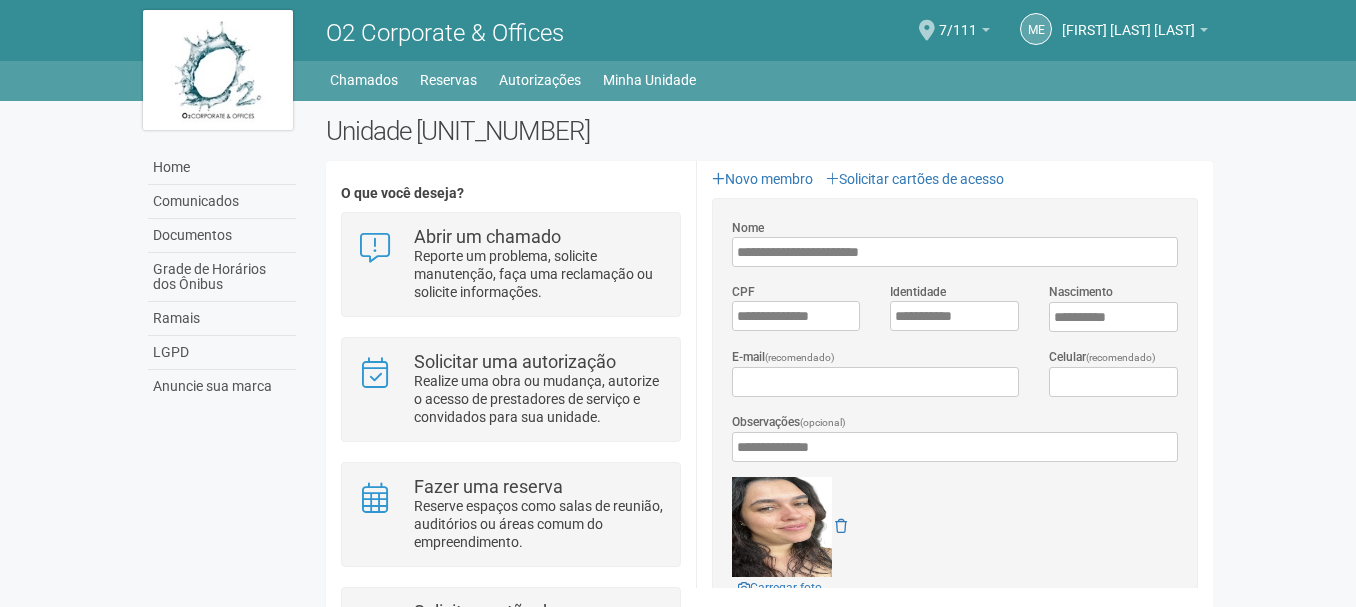 drag, startPoint x: 1213, startPoint y: 362, endPoint x: 1216, endPoint y: 412, distance: 50.08992 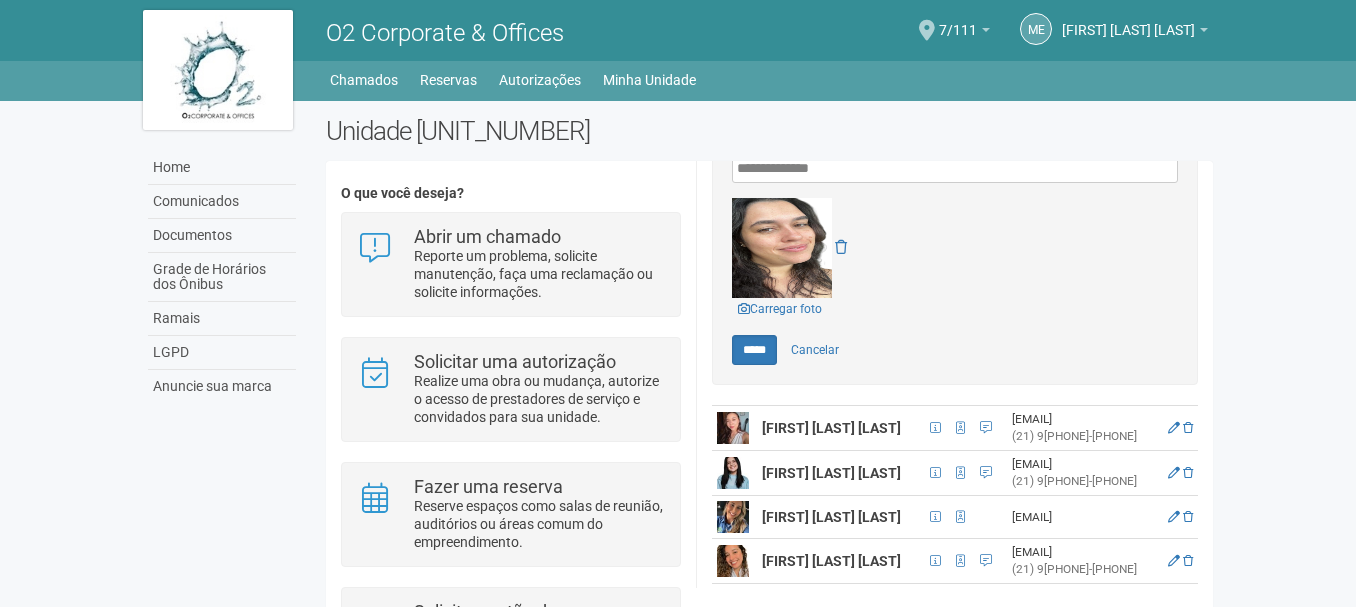 scroll, scrollTop: 778, scrollLeft: 0, axis: vertical 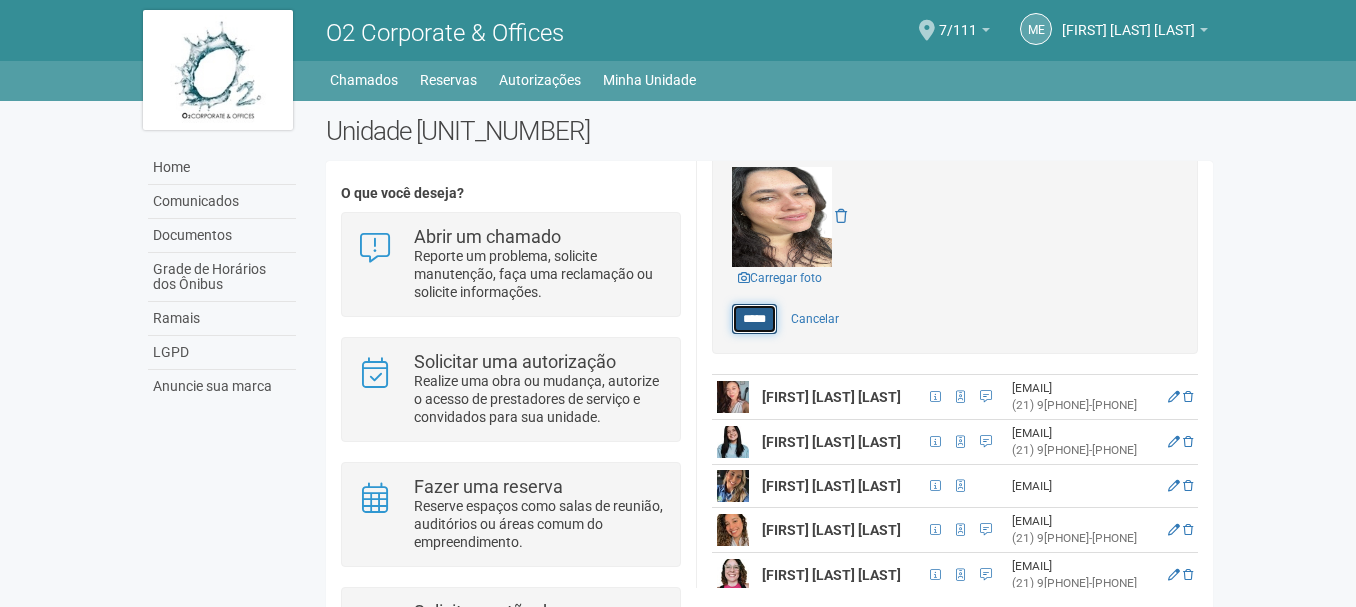click on "*****" at bounding box center (754, 319) 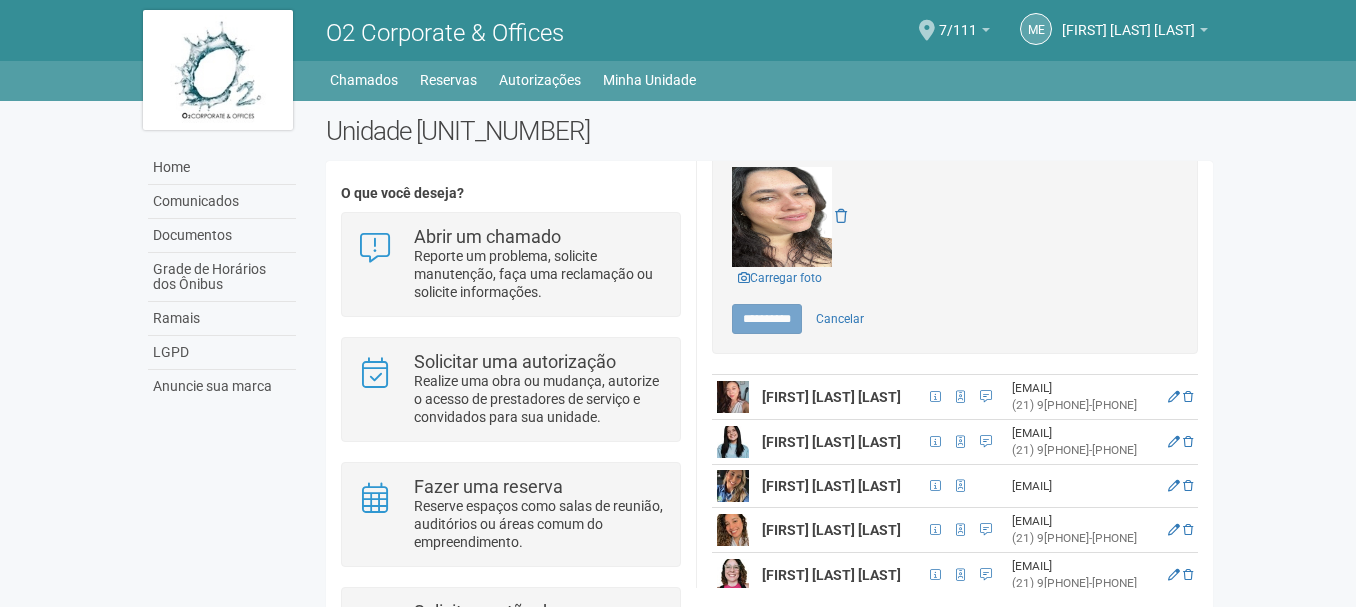 type on "*****" 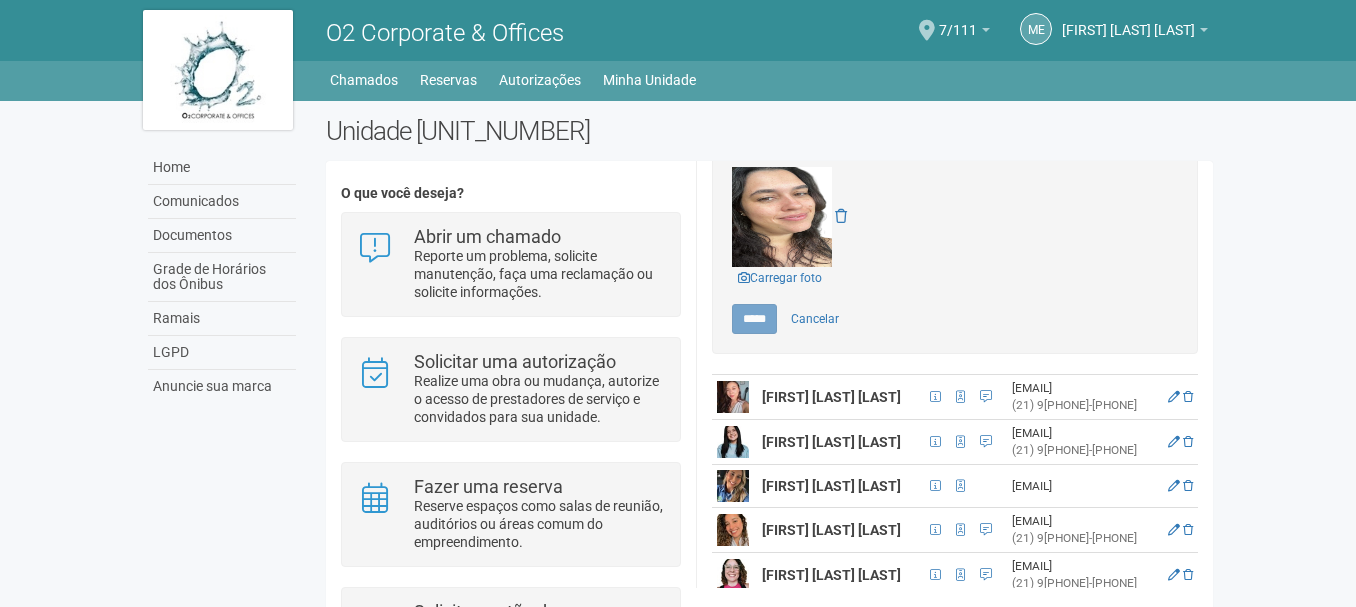 scroll, scrollTop: 0, scrollLeft: 0, axis: both 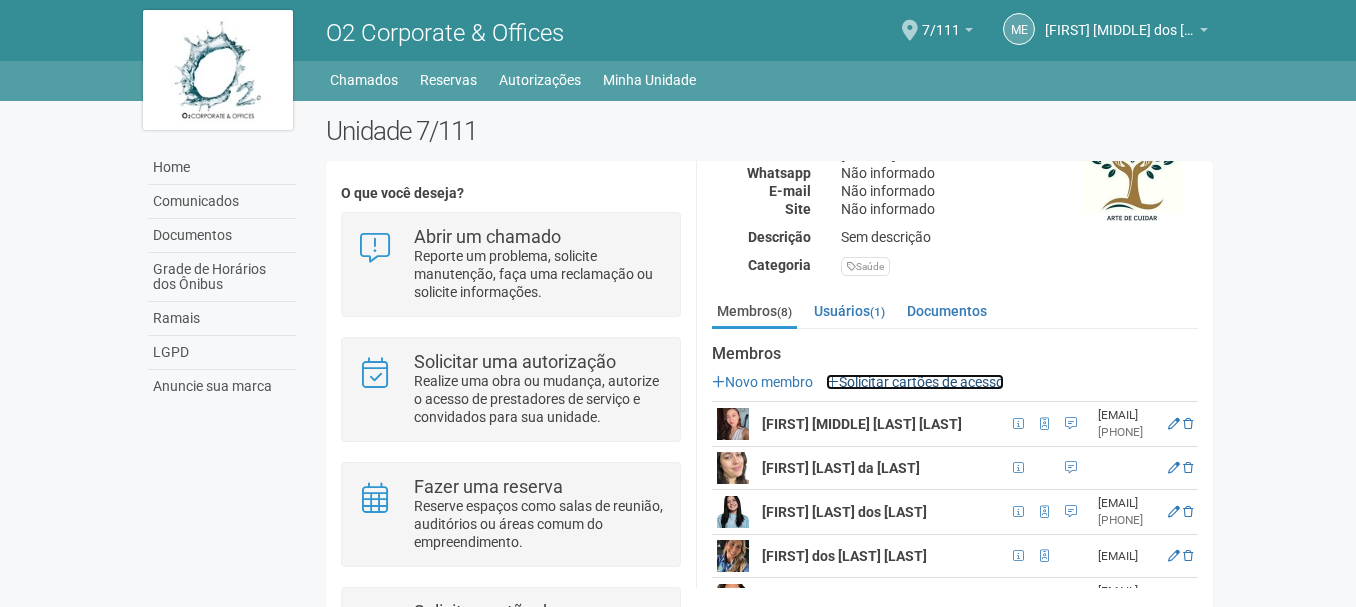 click on "Solicitar cartões de acesso" at bounding box center [915, 382] 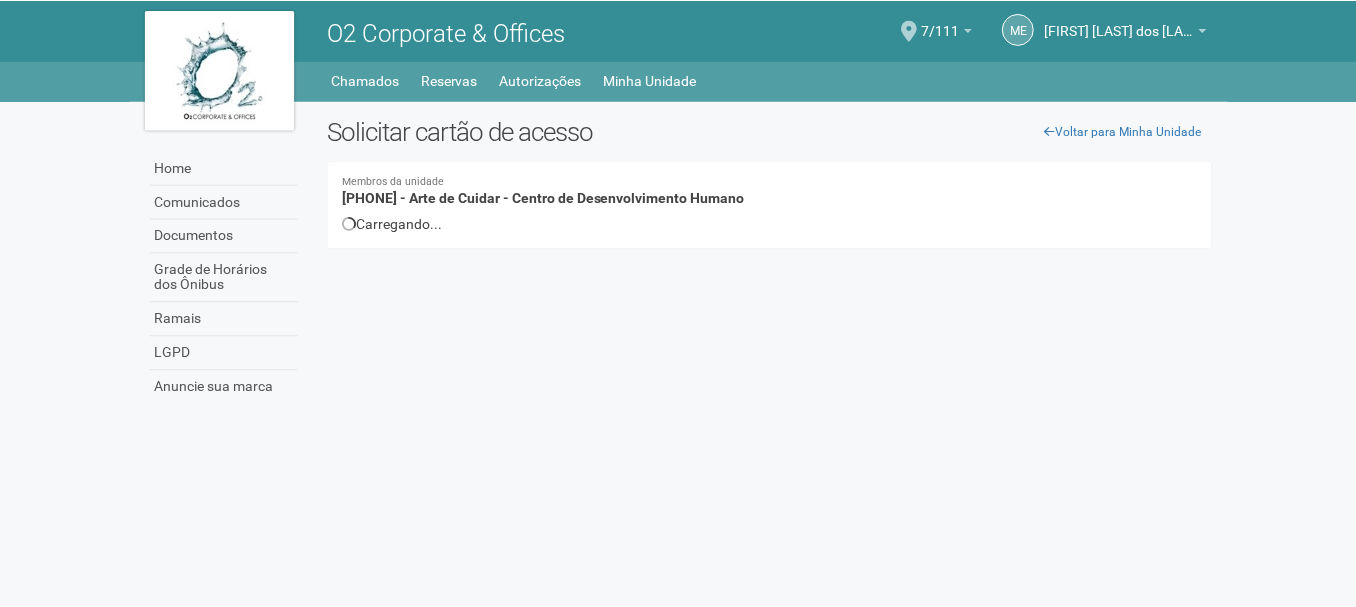 scroll, scrollTop: 0, scrollLeft: 0, axis: both 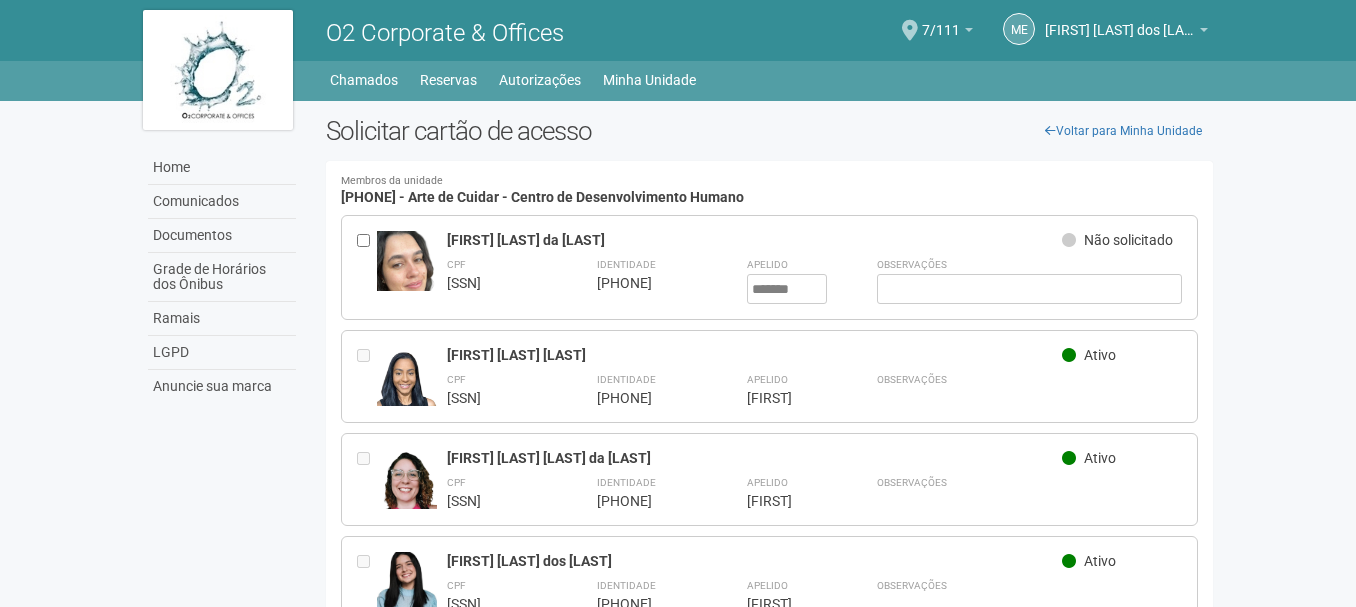 click at bounding box center (1069, 240) 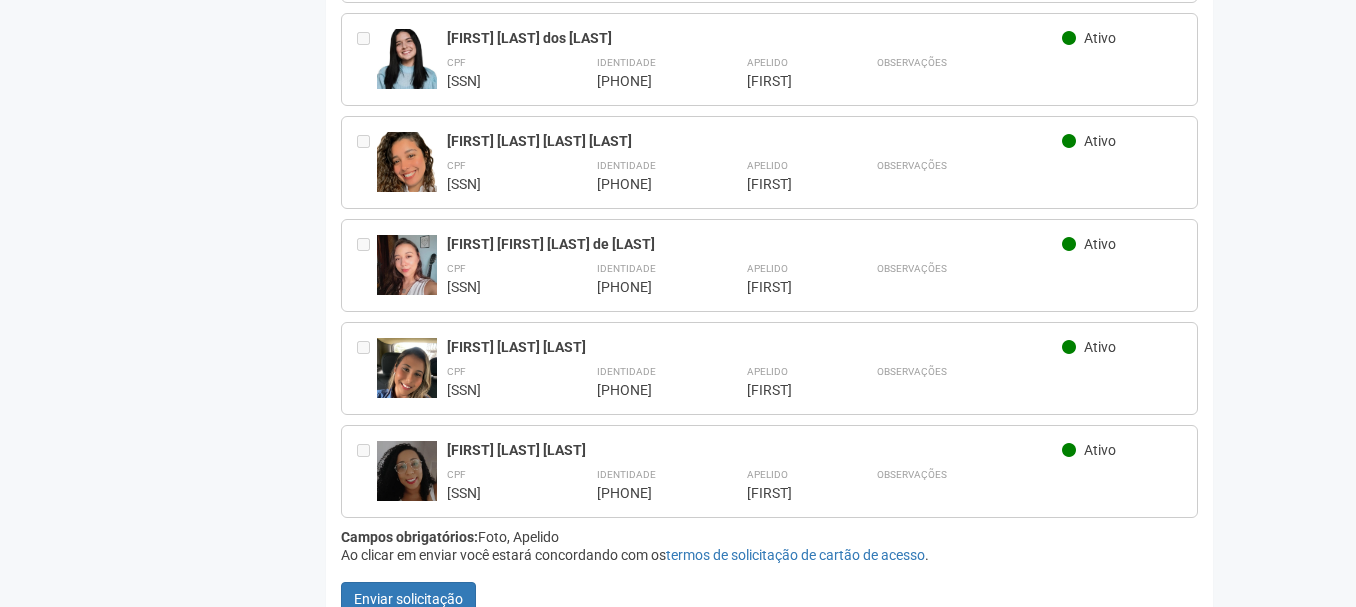 scroll, scrollTop: 557, scrollLeft: 0, axis: vertical 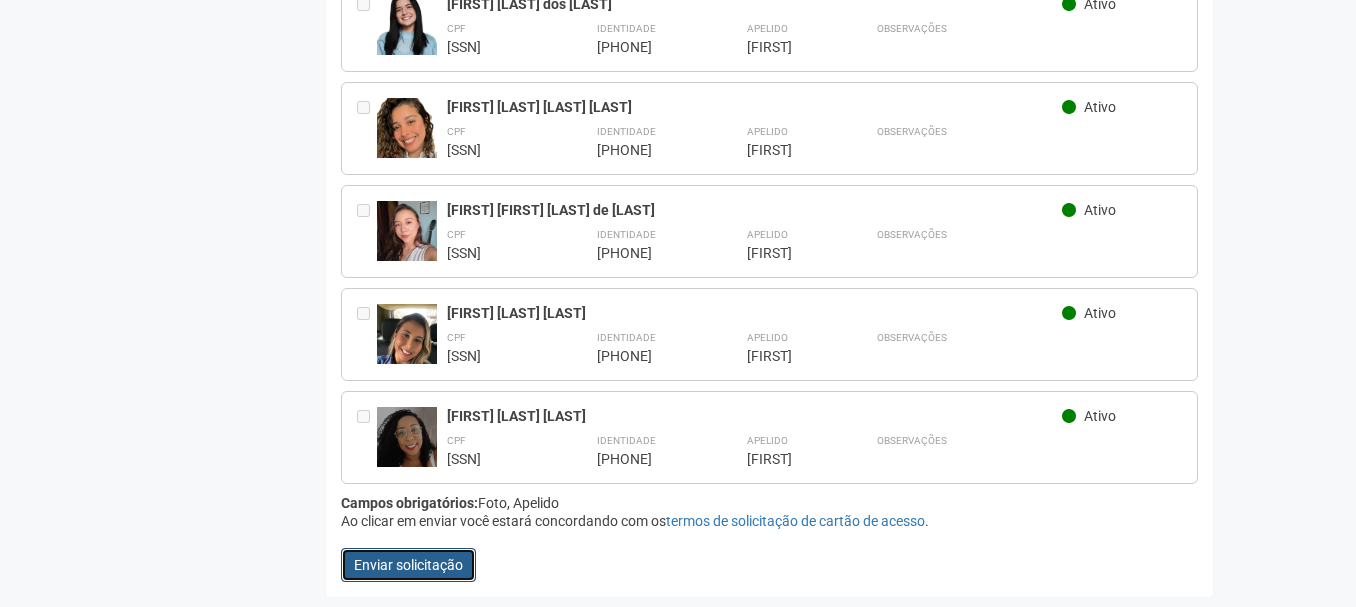 click on "Enviar solicitação" at bounding box center [408, 565] 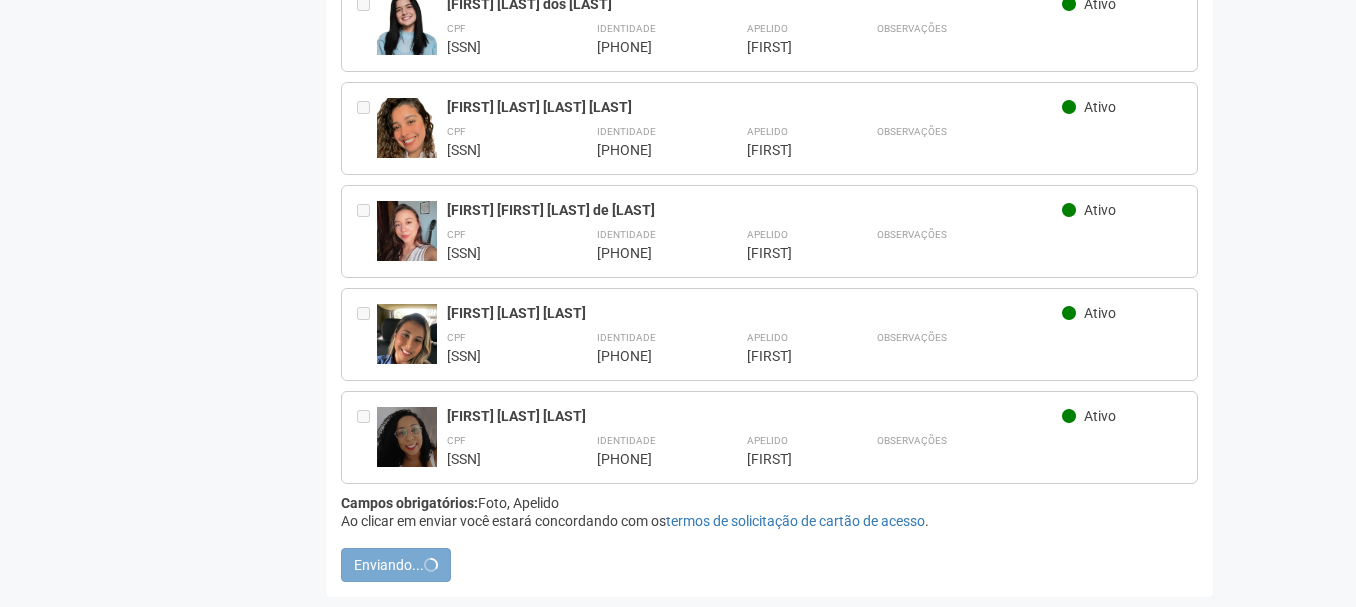 scroll, scrollTop: 0, scrollLeft: 0, axis: both 